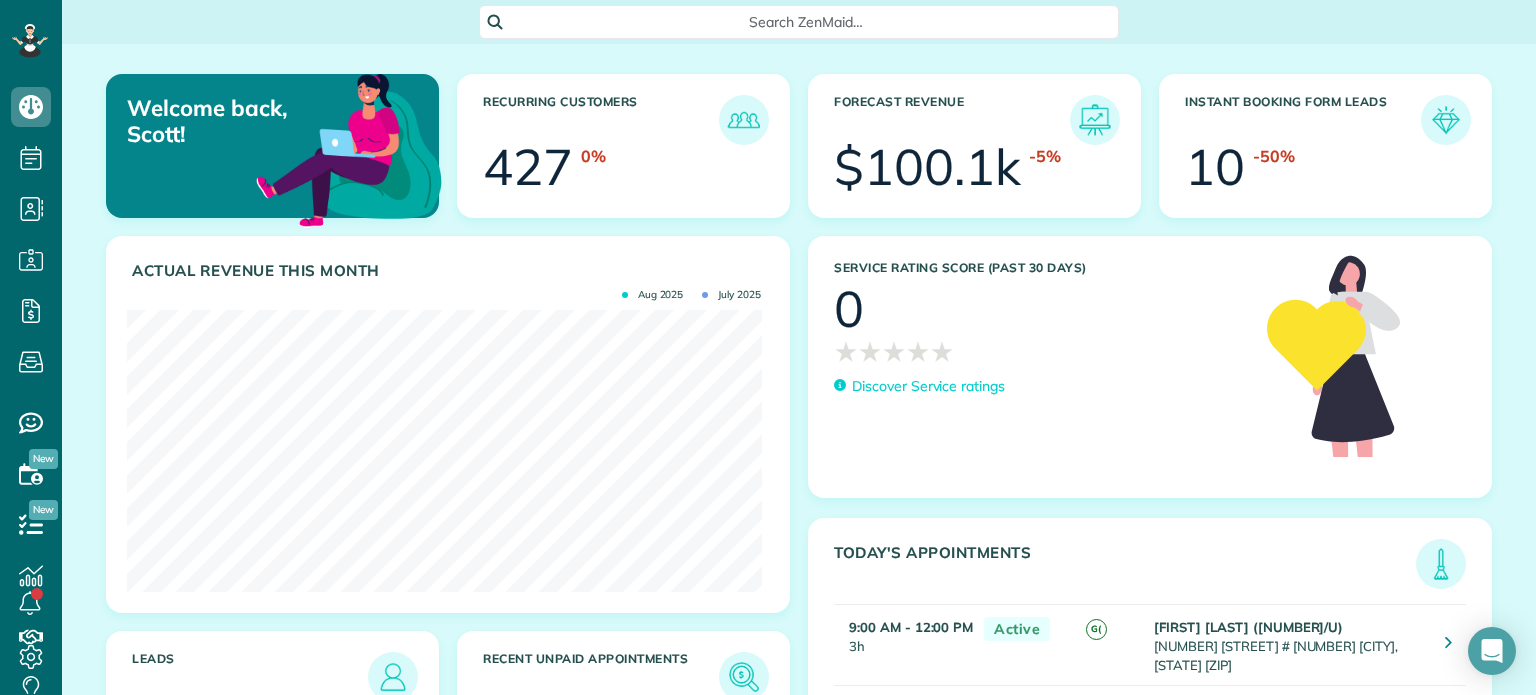 scroll, scrollTop: 0, scrollLeft: 0, axis: both 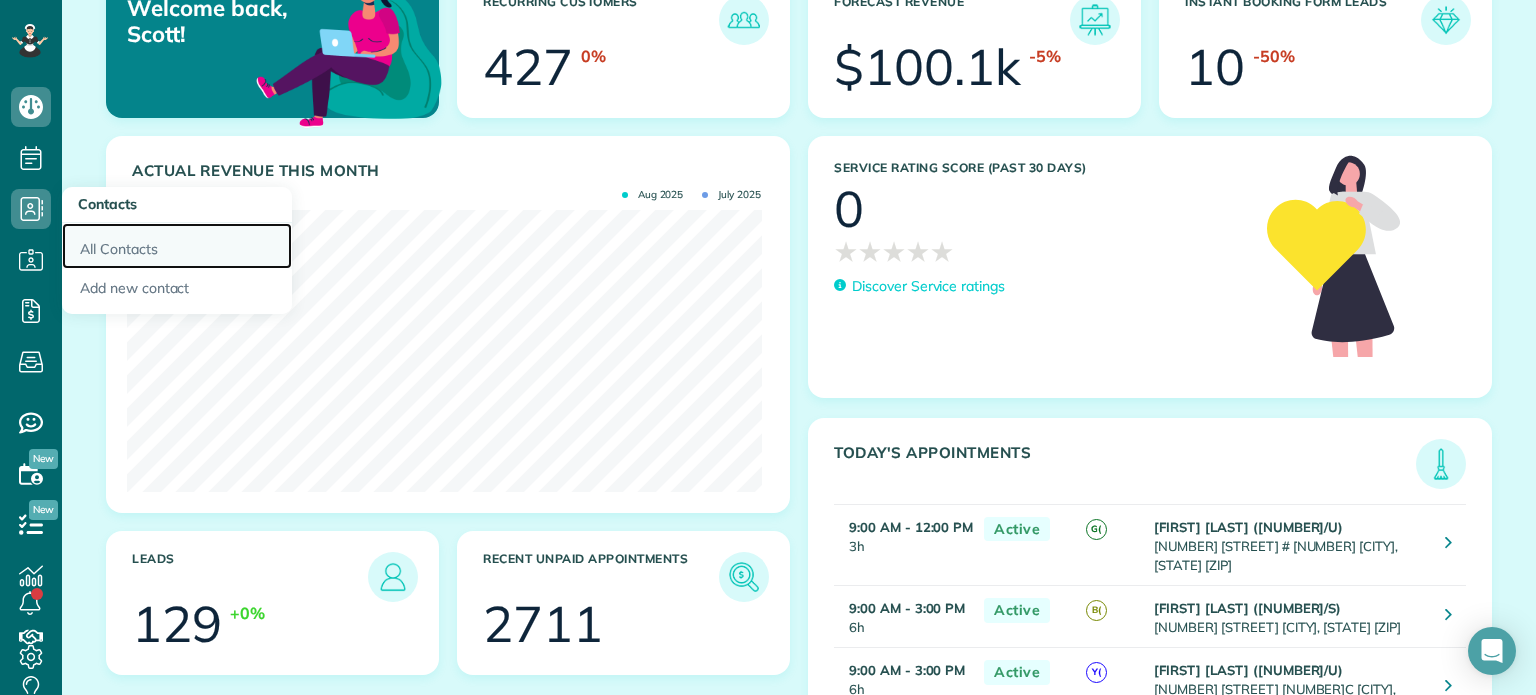click on "All Contacts" at bounding box center (177, 246) 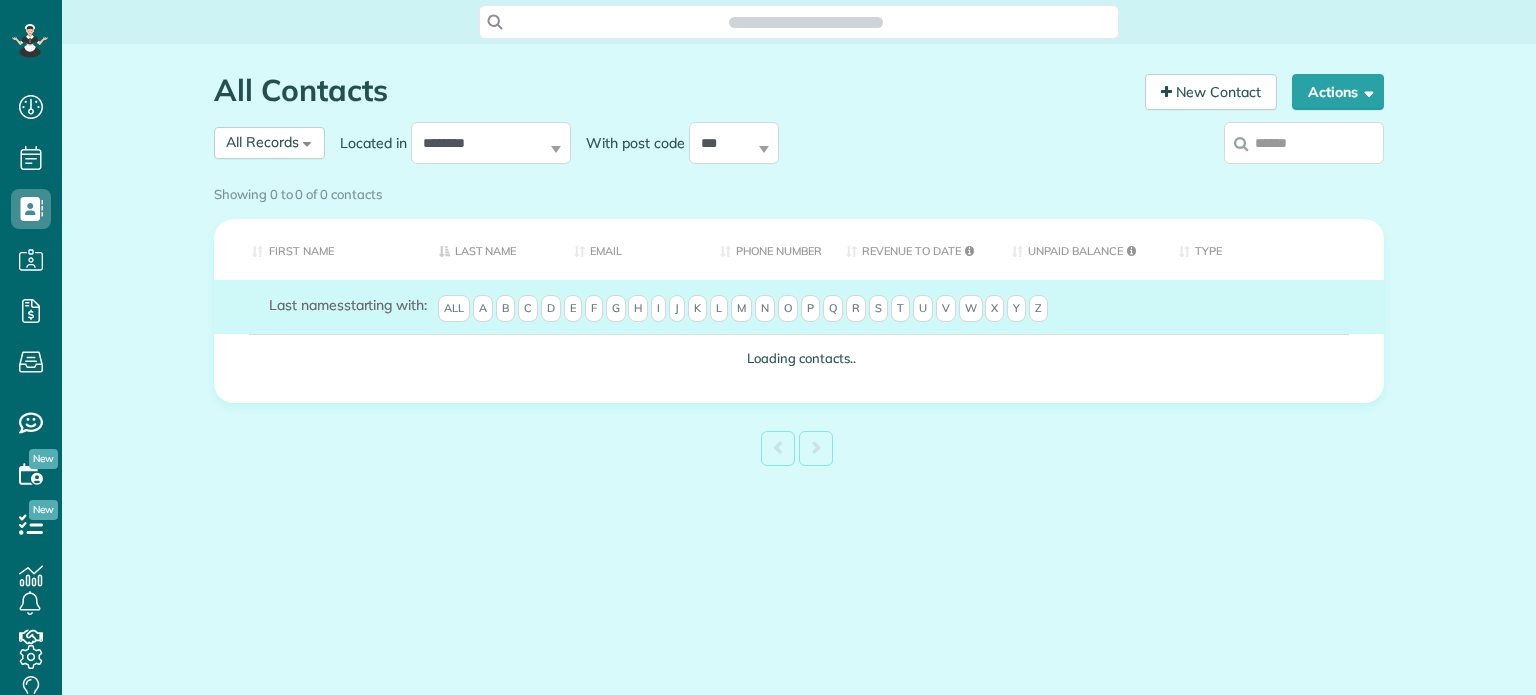 scroll, scrollTop: 0, scrollLeft: 0, axis: both 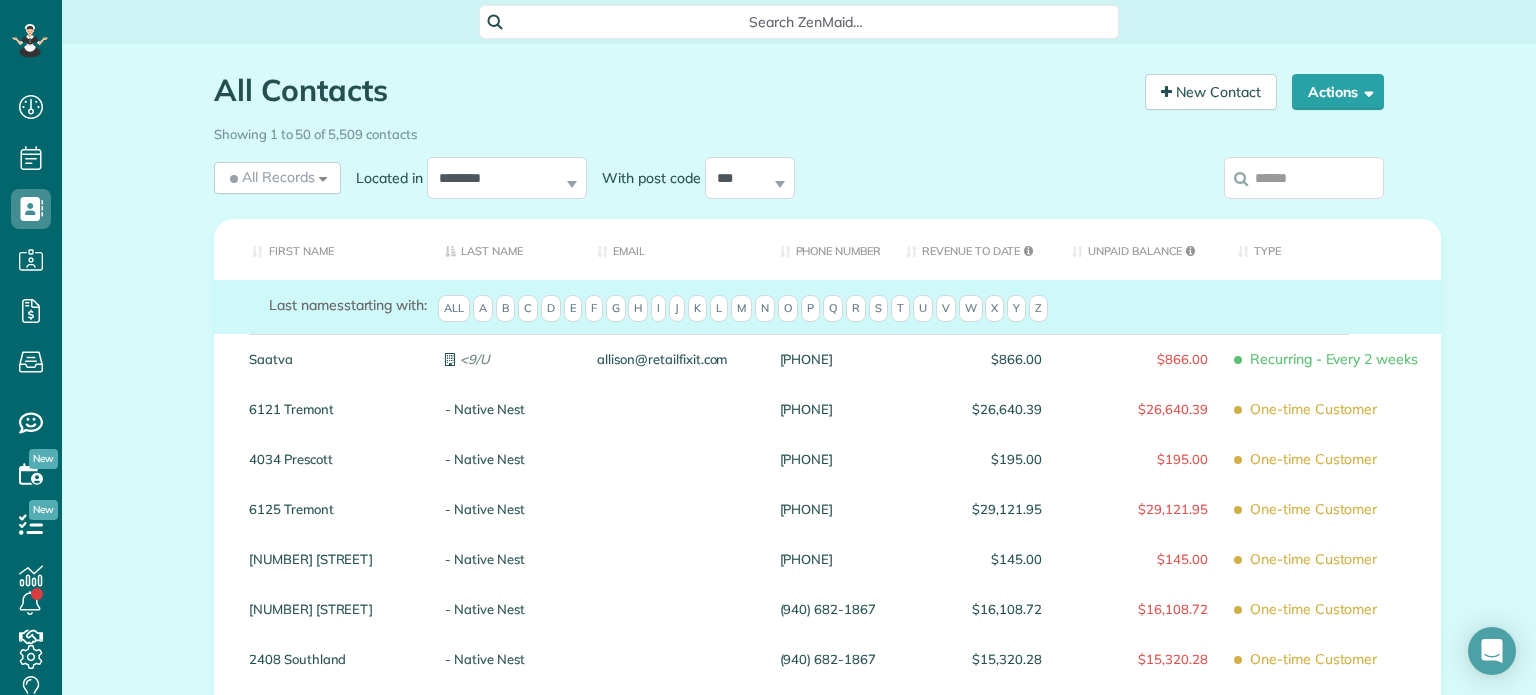 click at bounding box center [1304, 178] 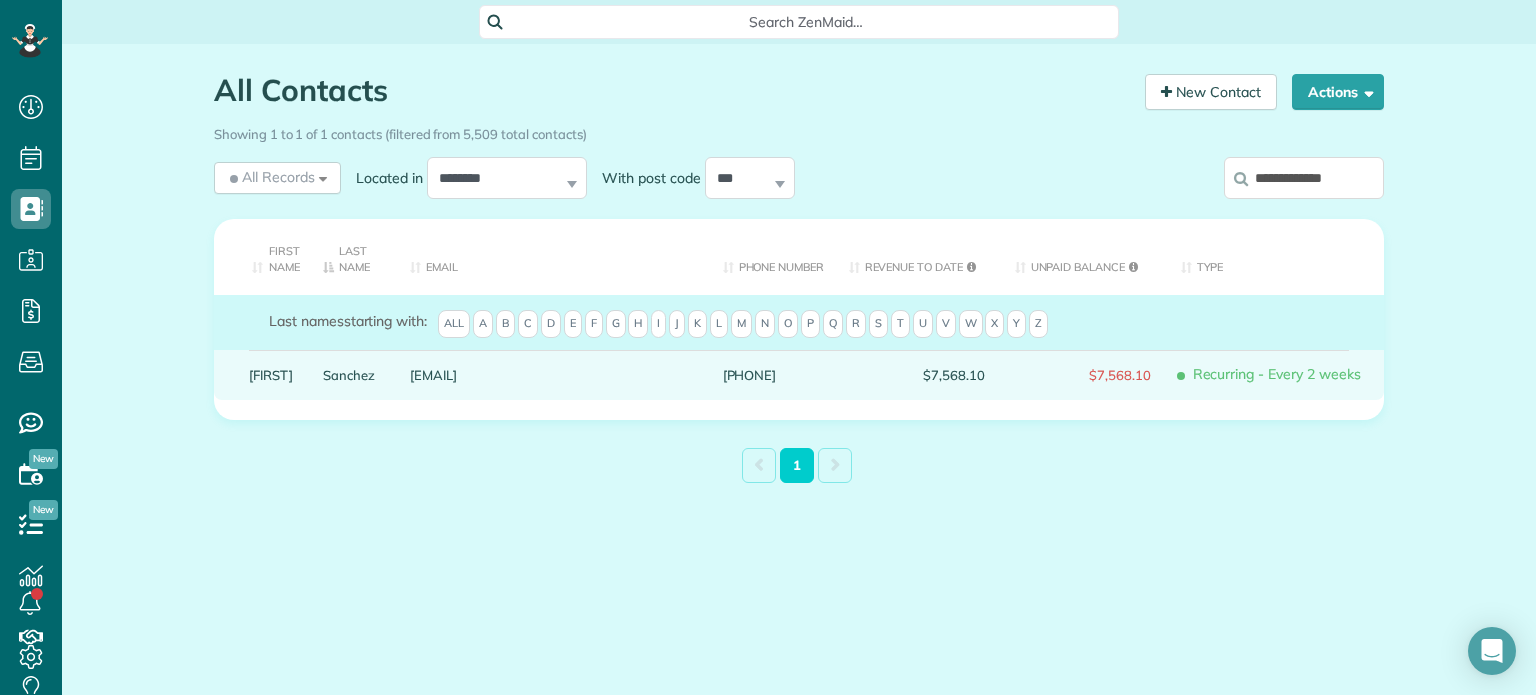 type on "**********" 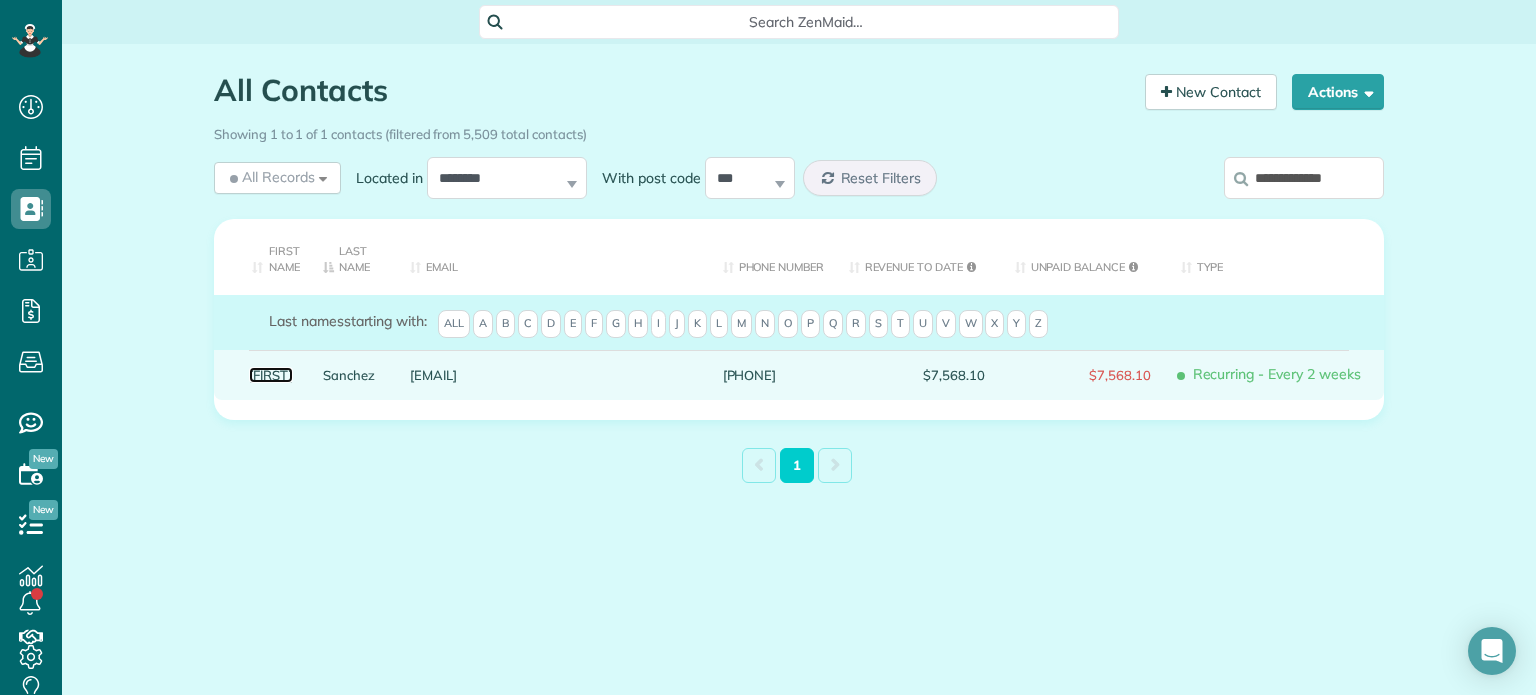 click on "Phillip" at bounding box center [271, 375] 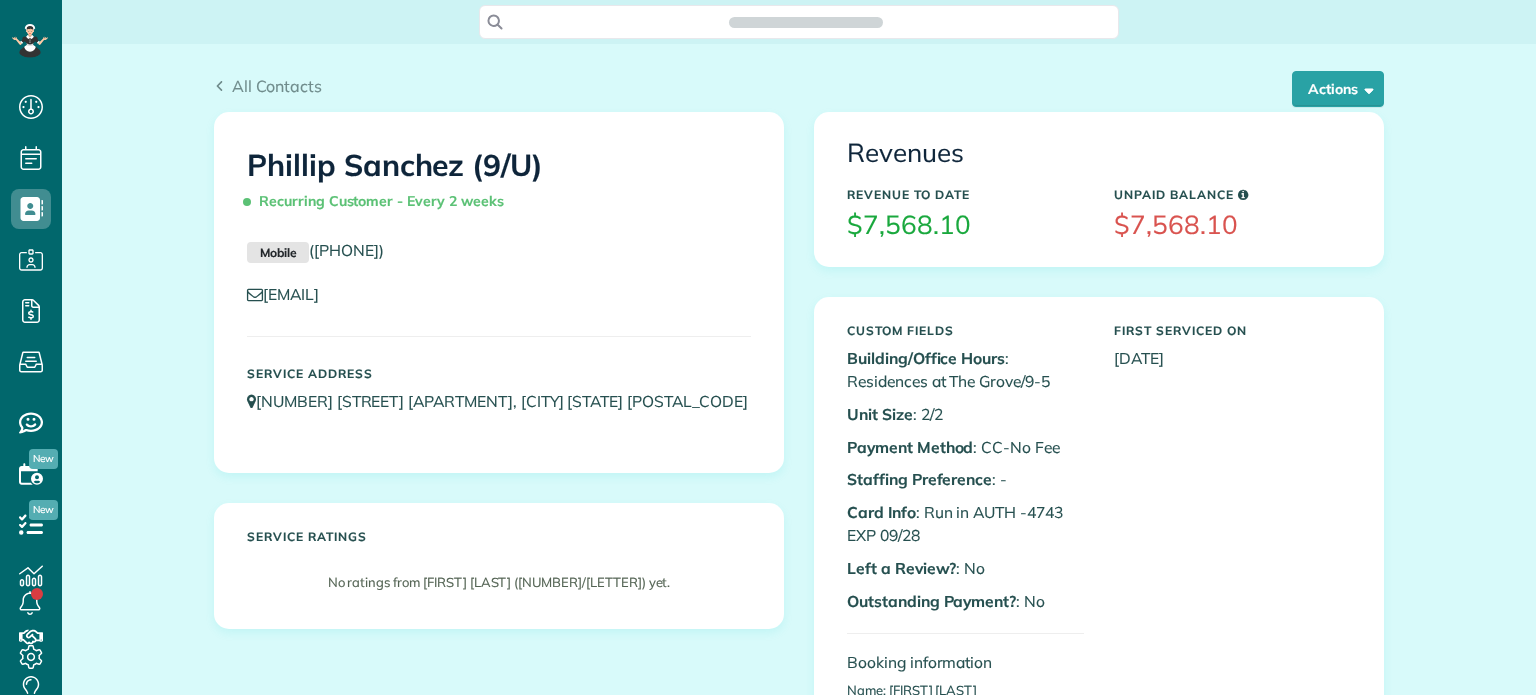 scroll, scrollTop: 0, scrollLeft: 0, axis: both 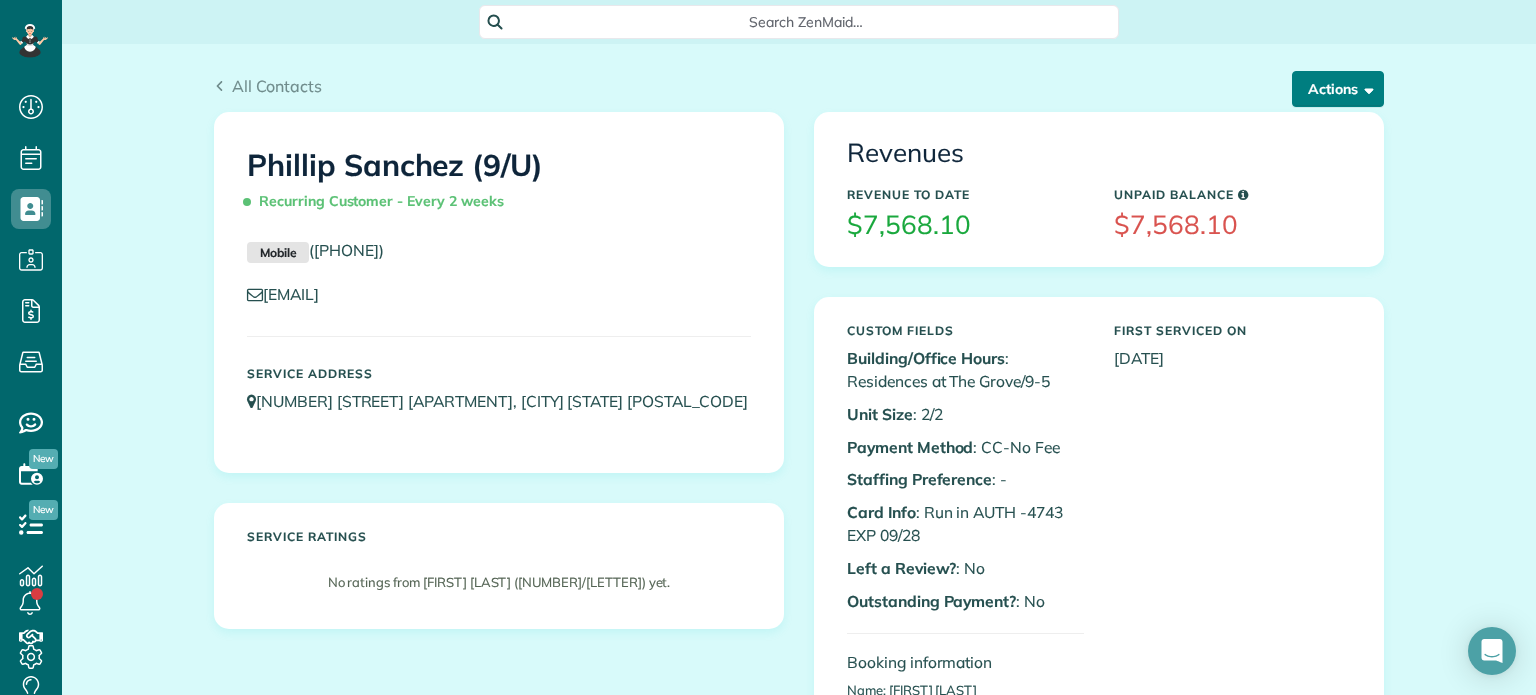 click on "Actions" at bounding box center (1338, 89) 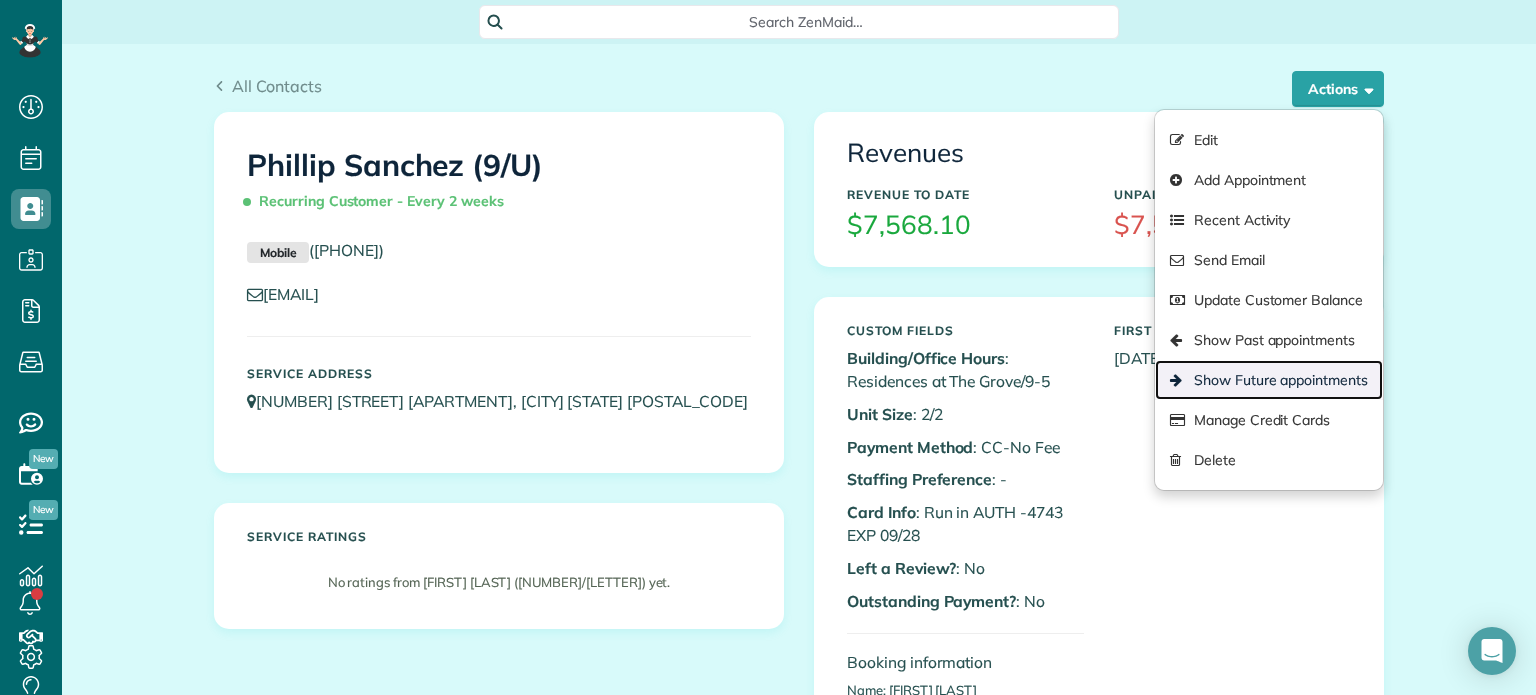 click on "Show Future appointments" at bounding box center (1269, 380) 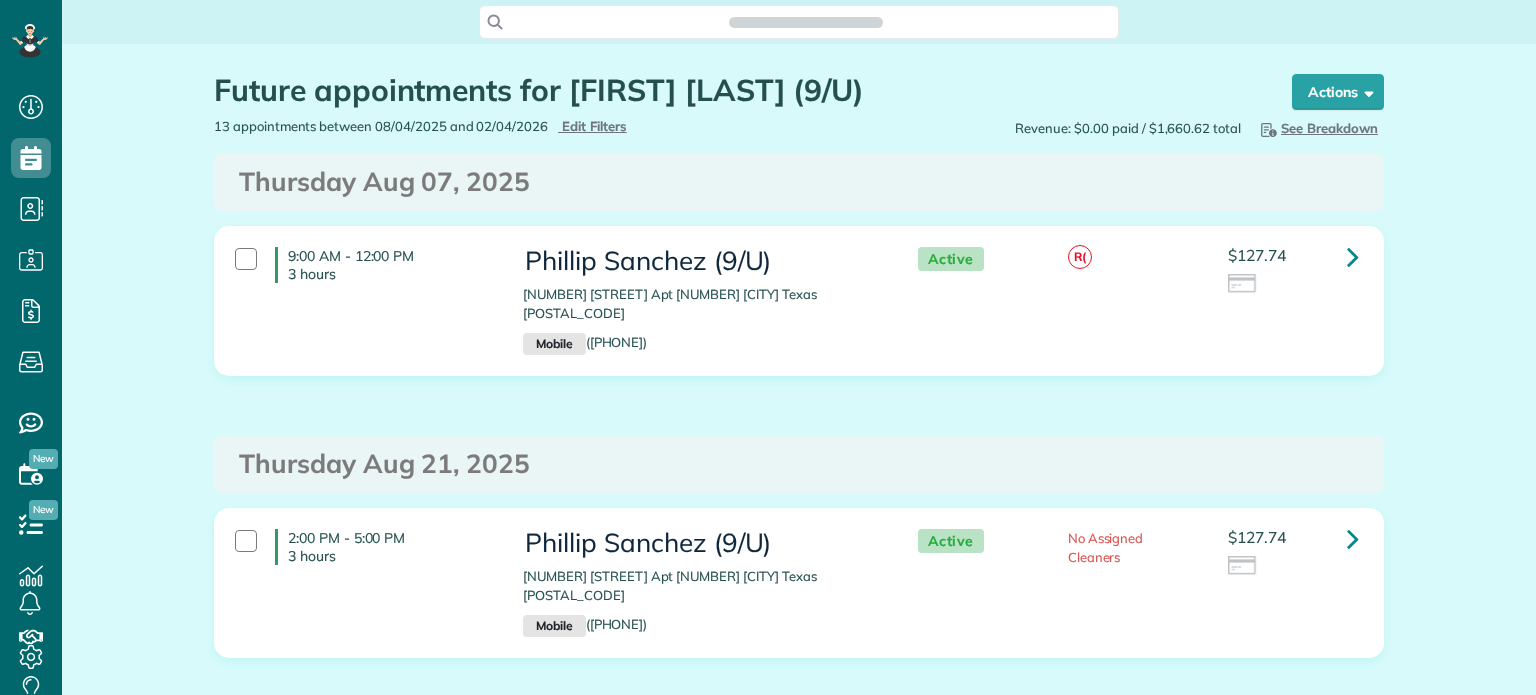 scroll, scrollTop: 0, scrollLeft: 0, axis: both 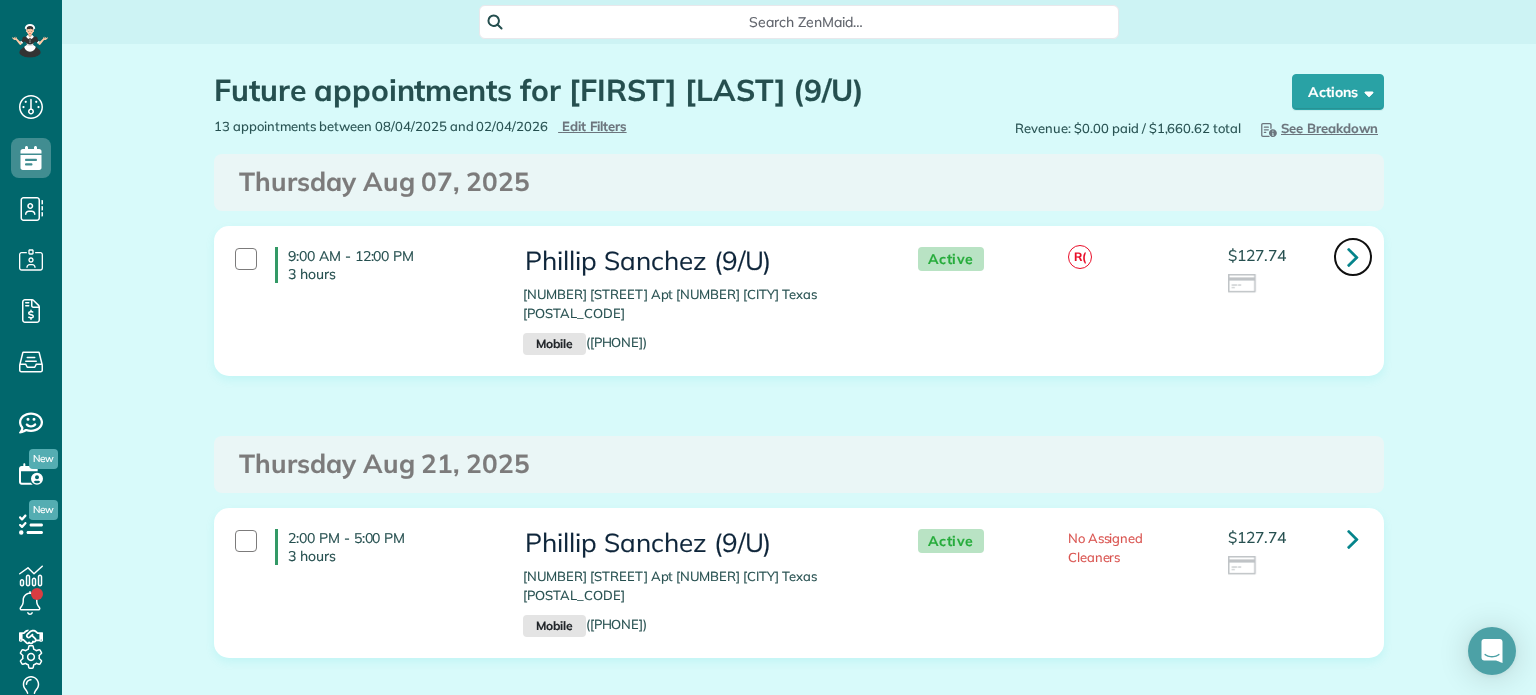 click at bounding box center [1353, 256] 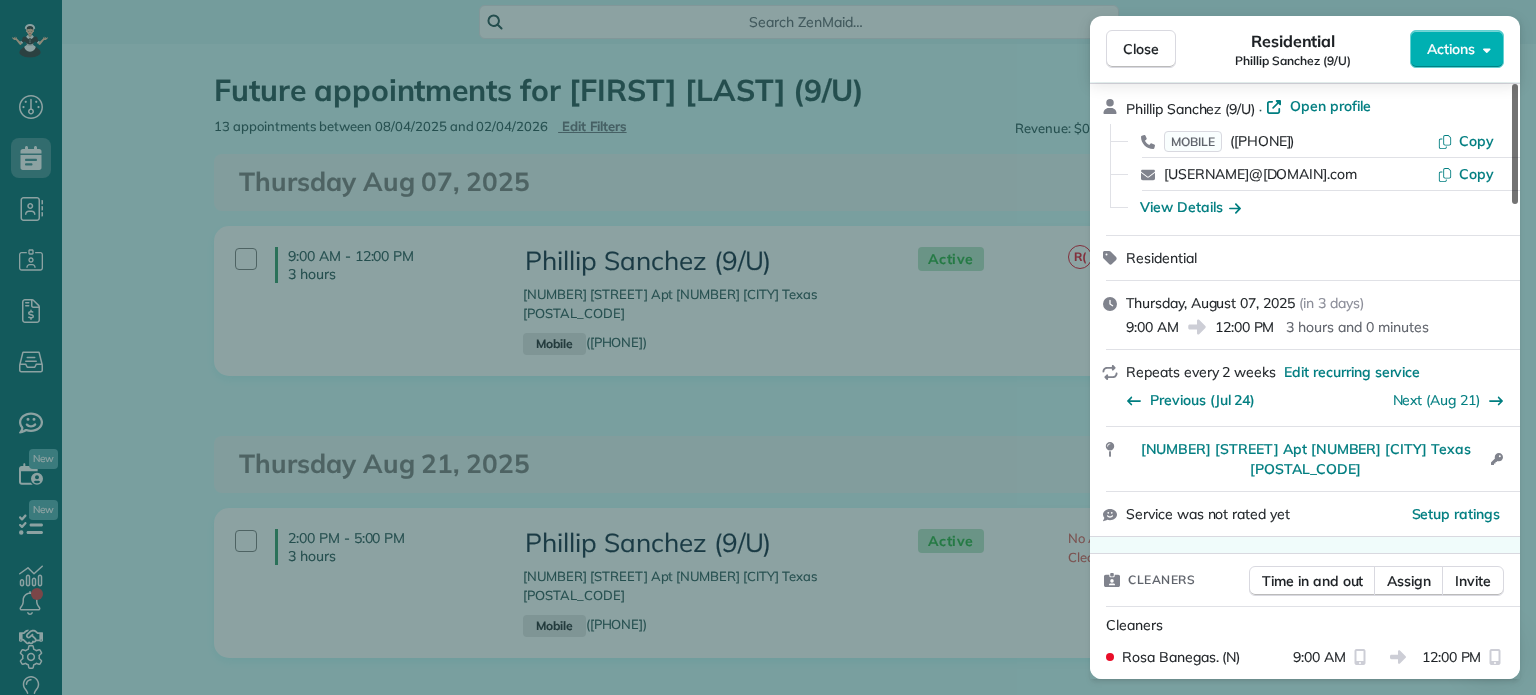scroll, scrollTop: 0, scrollLeft: 0, axis: both 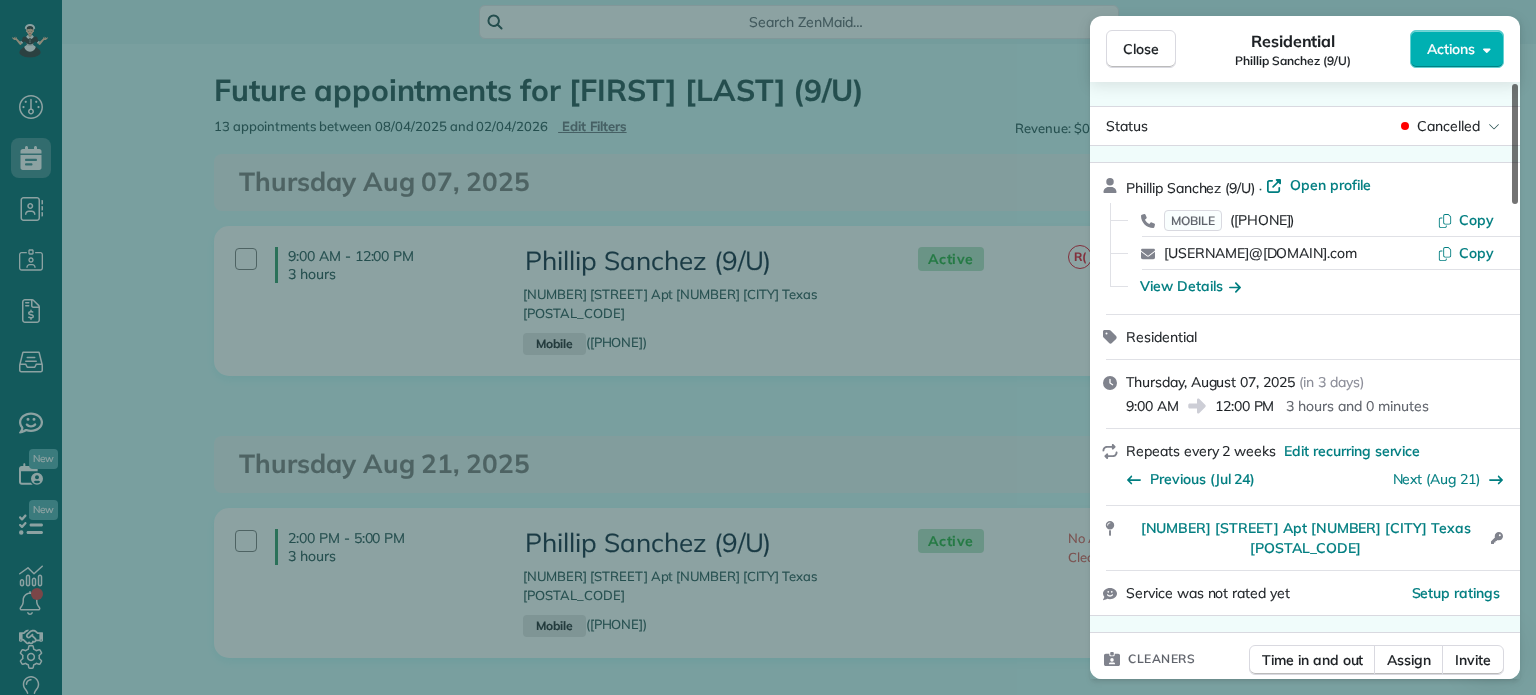 drag, startPoint x: 1514, startPoint y: 135, endPoint x: 1524, endPoint y: 127, distance: 12.806249 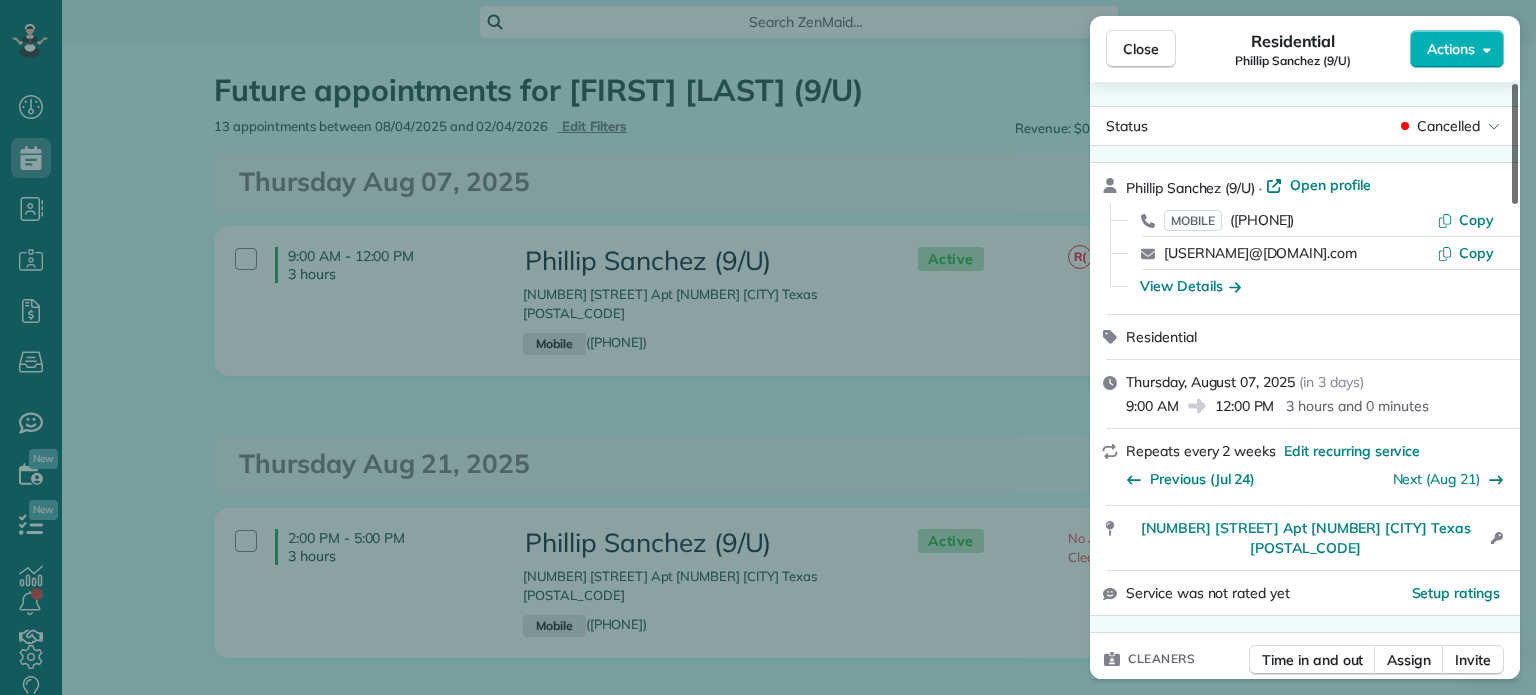 click at bounding box center [1515, 144] 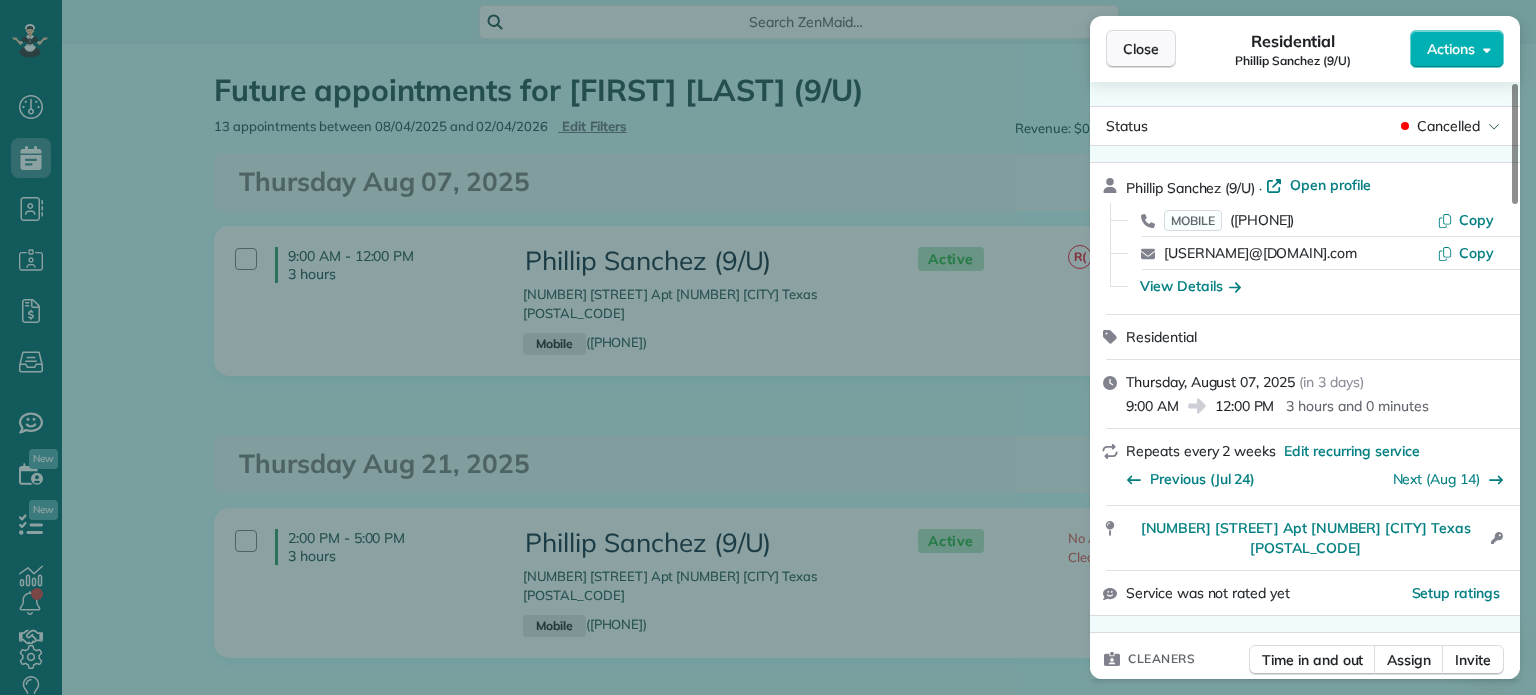 click on "Close" at bounding box center [1141, 49] 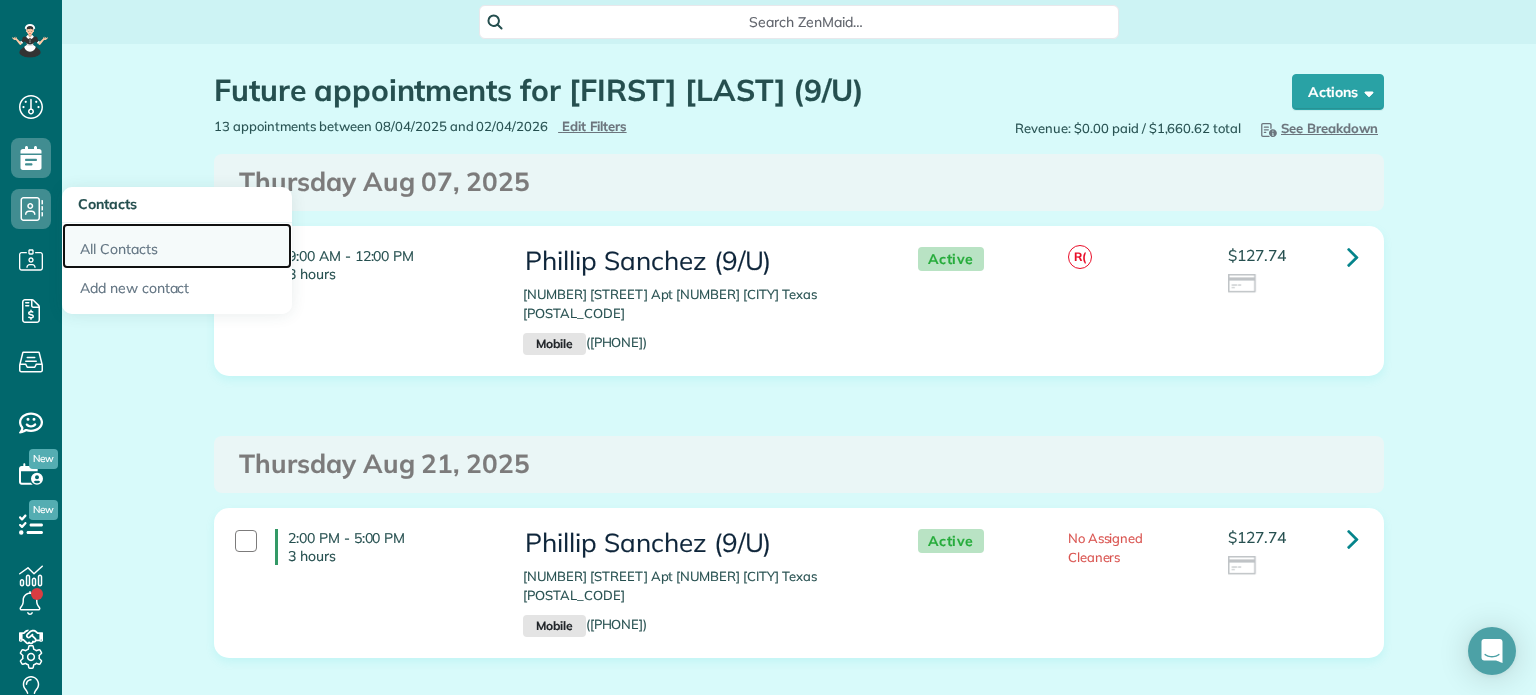 click on "All Contacts" at bounding box center [177, 246] 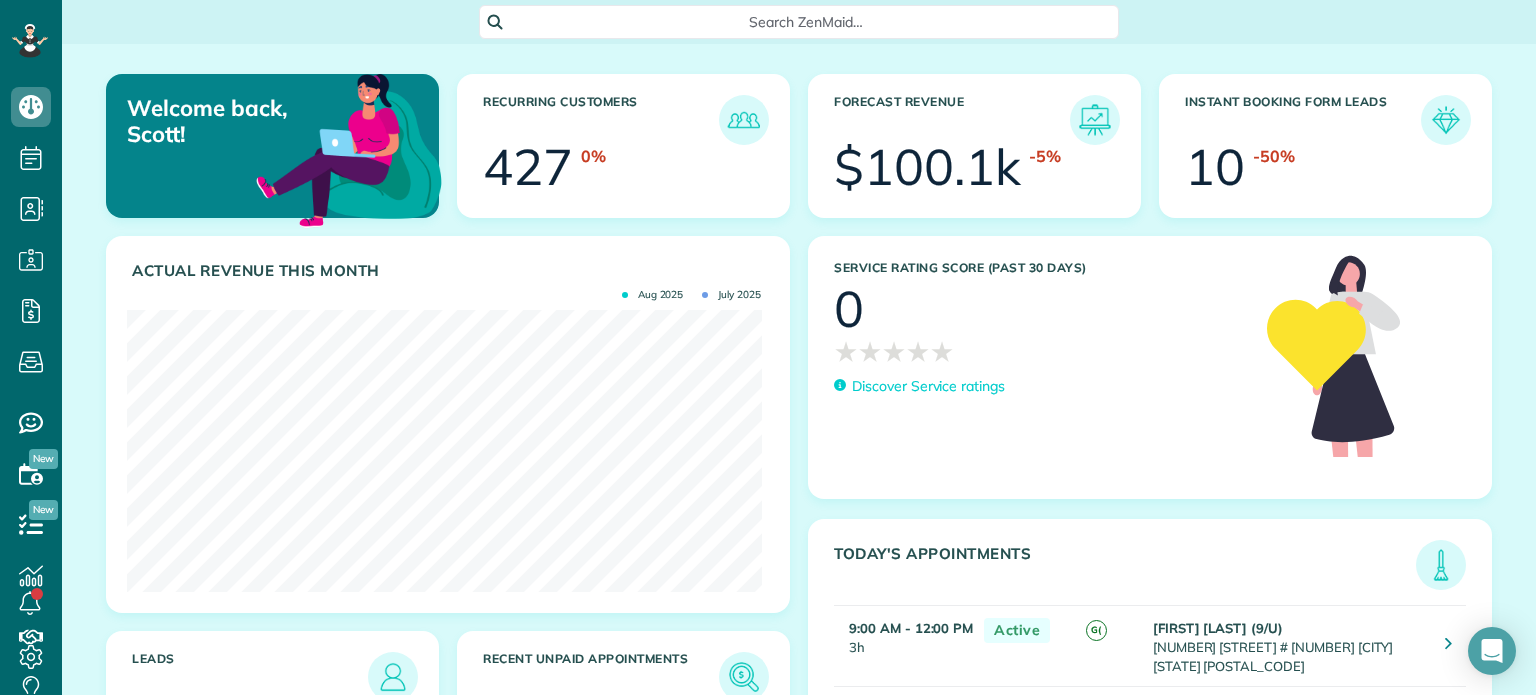 scroll, scrollTop: 0, scrollLeft: 0, axis: both 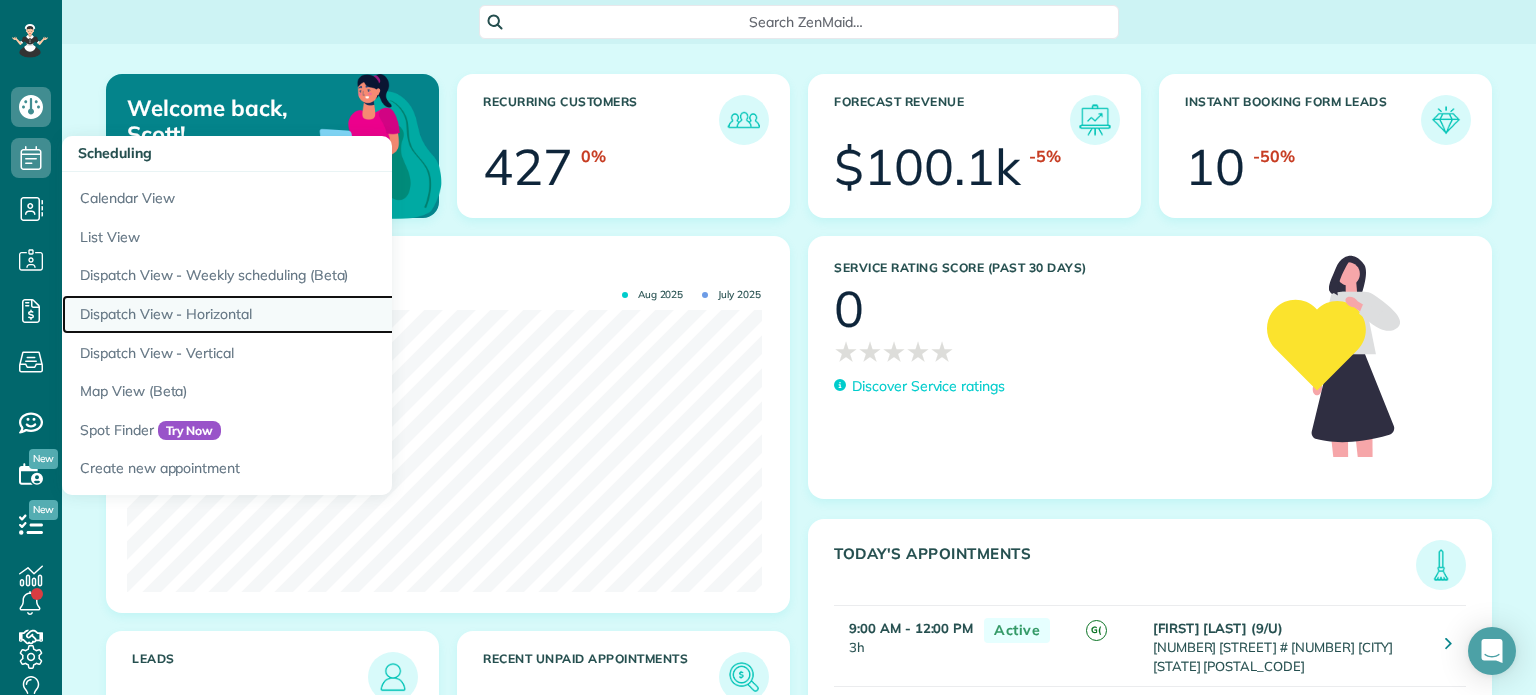 click on "Dispatch View - Horizontal" at bounding box center [312, 314] 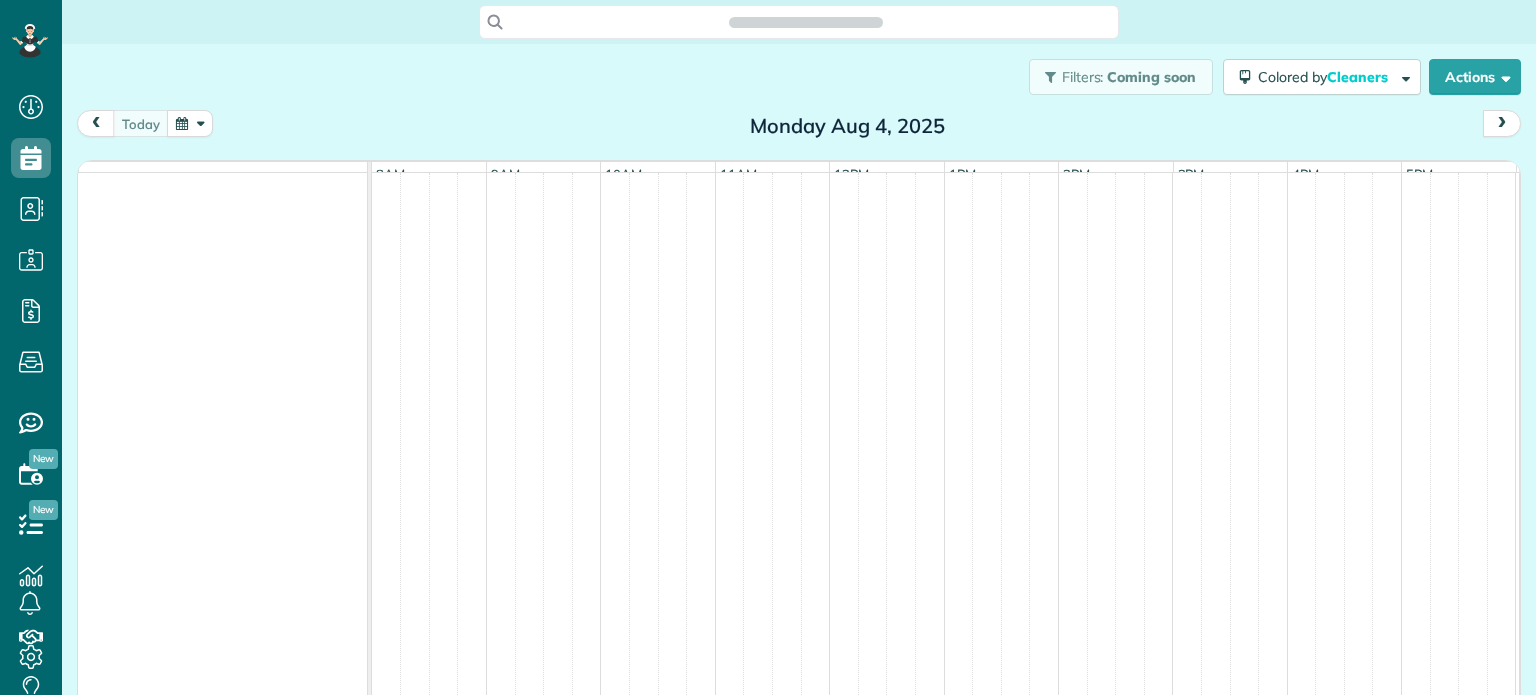 scroll, scrollTop: 0, scrollLeft: 0, axis: both 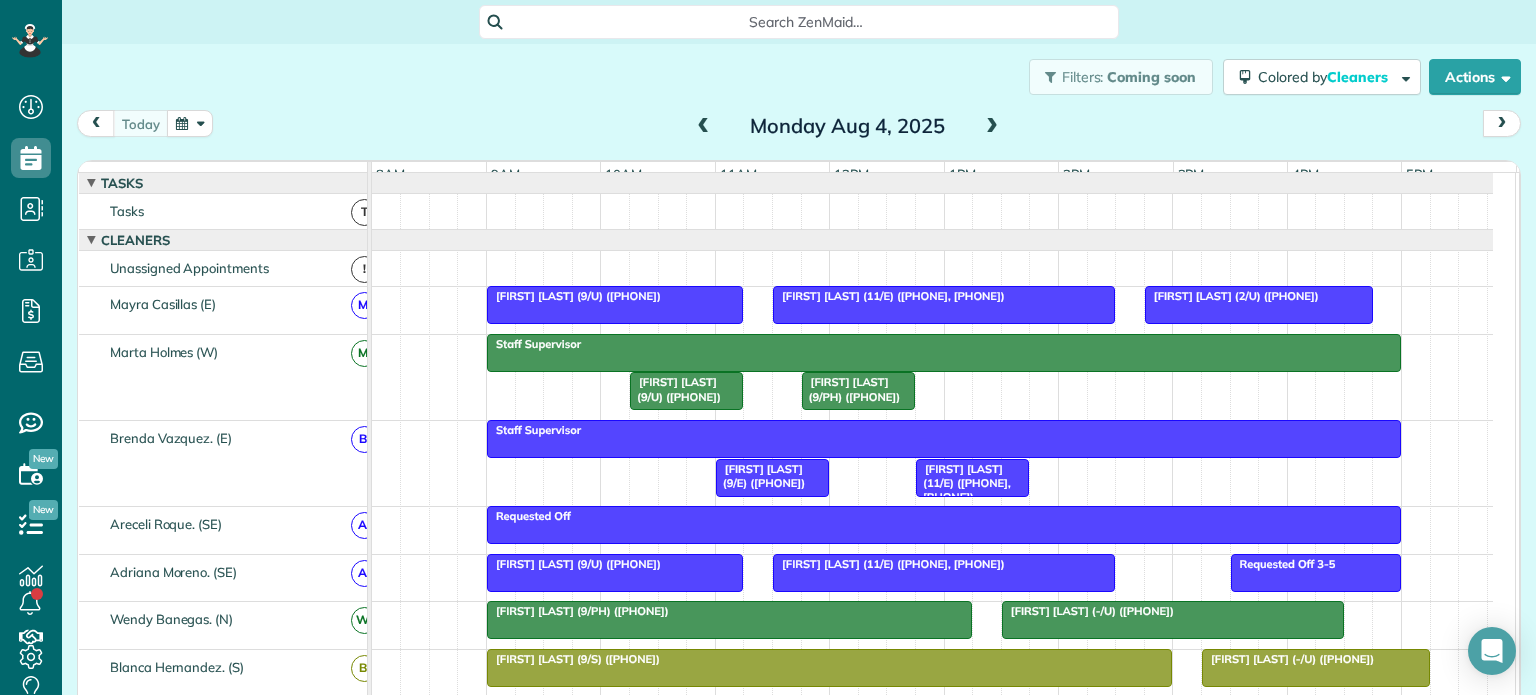 click at bounding box center [190, 123] 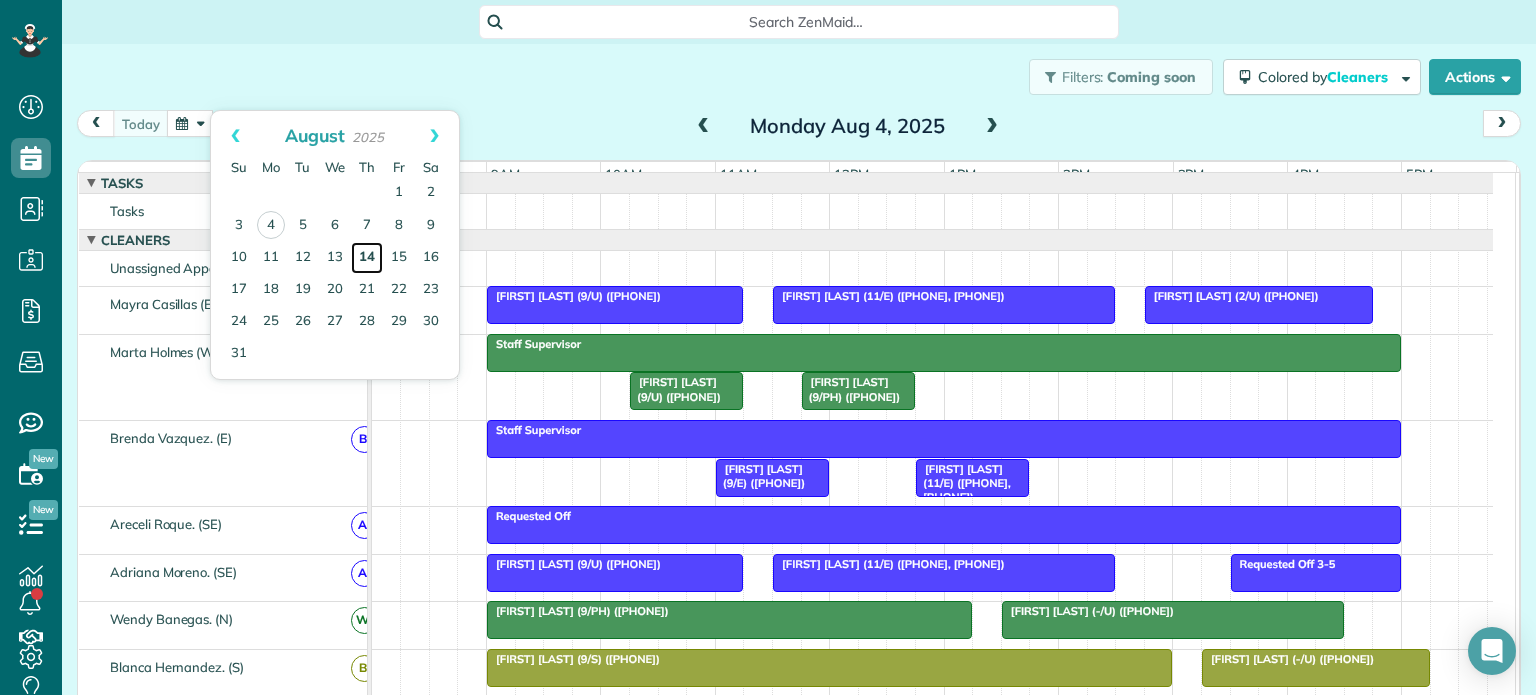 click on "14" at bounding box center [367, 258] 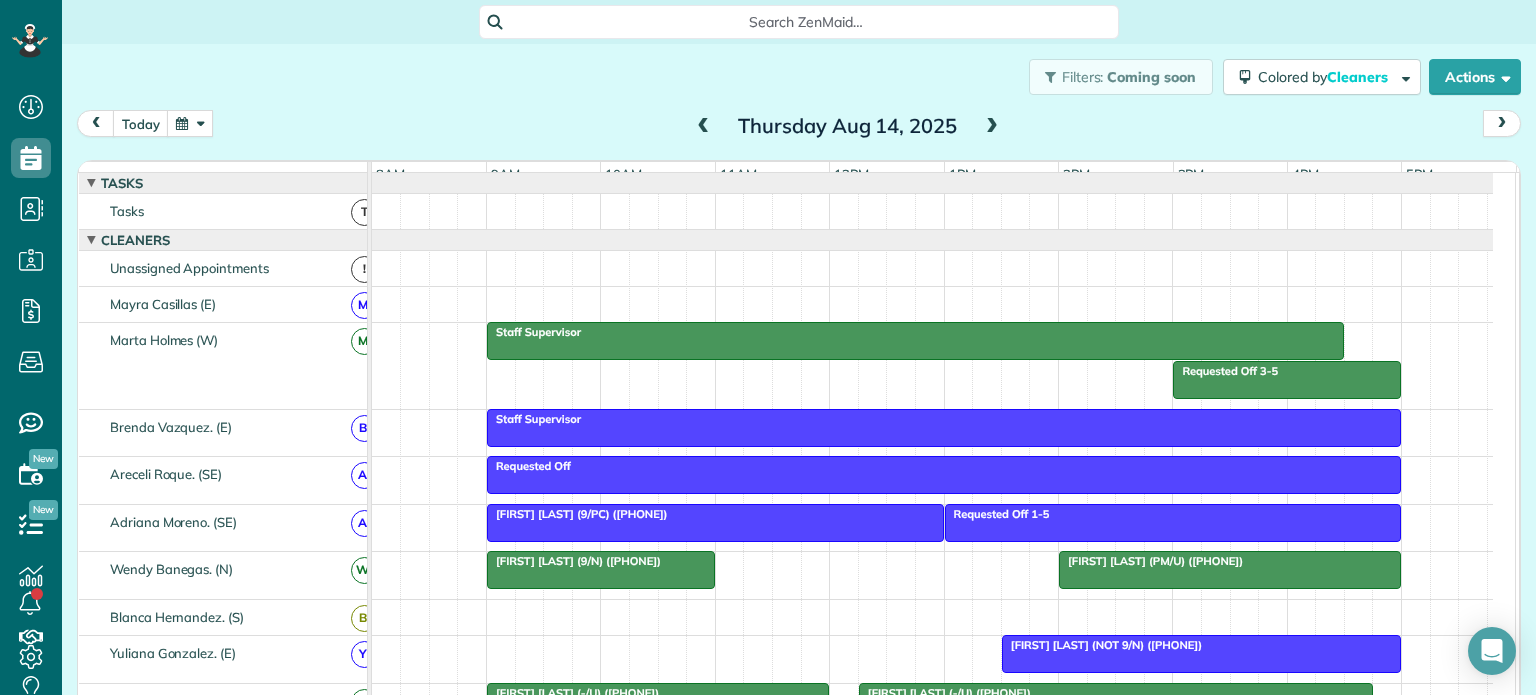 scroll, scrollTop: 55, scrollLeft: 0, axis: vertical 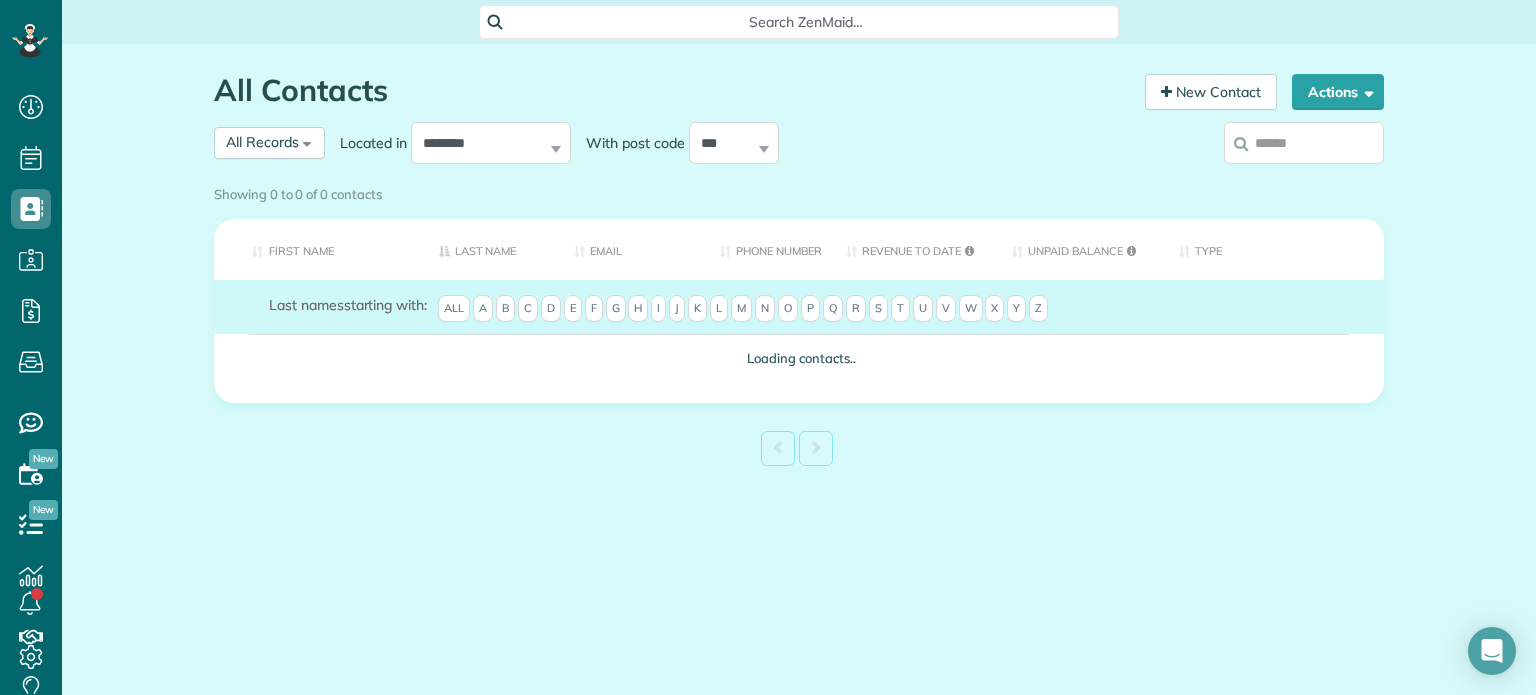 click on "**********" at bounding box center (649, 143) 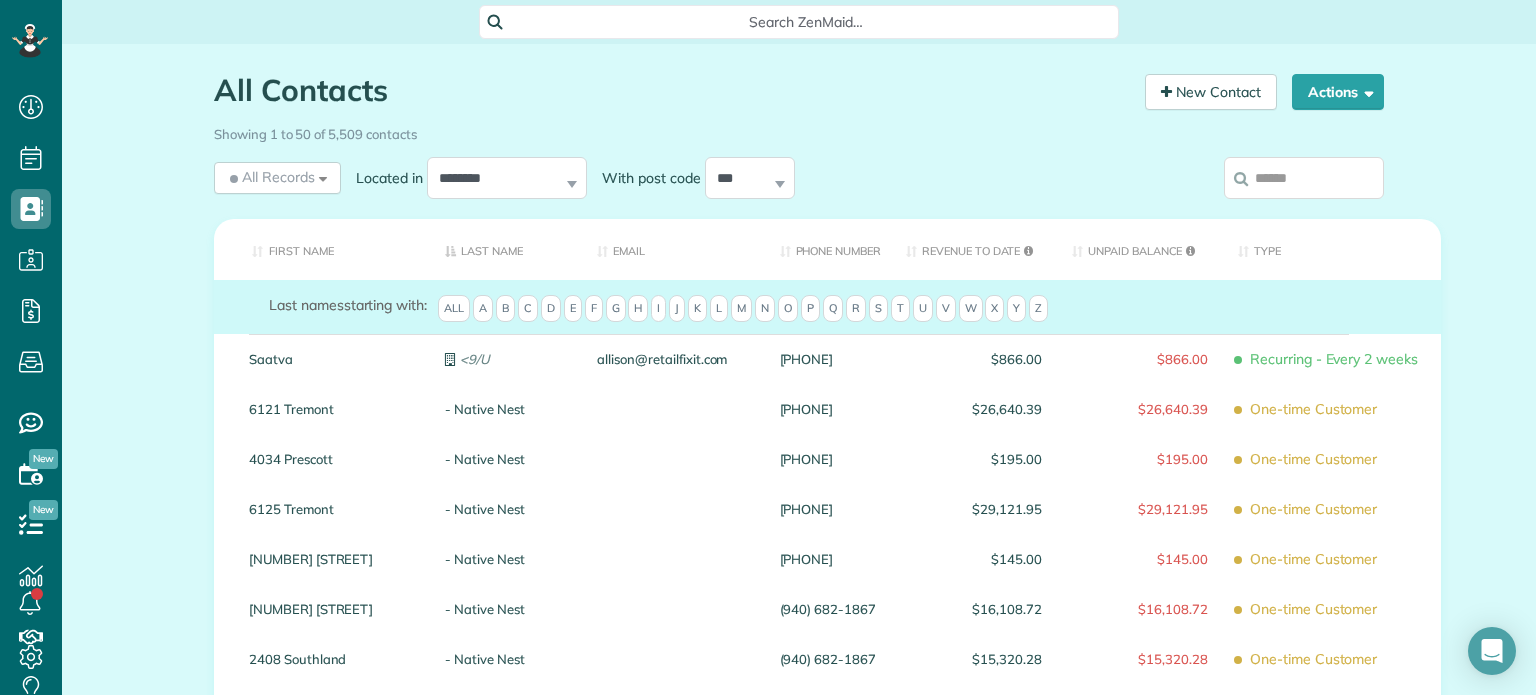 click at bounding box center [1304, 178] 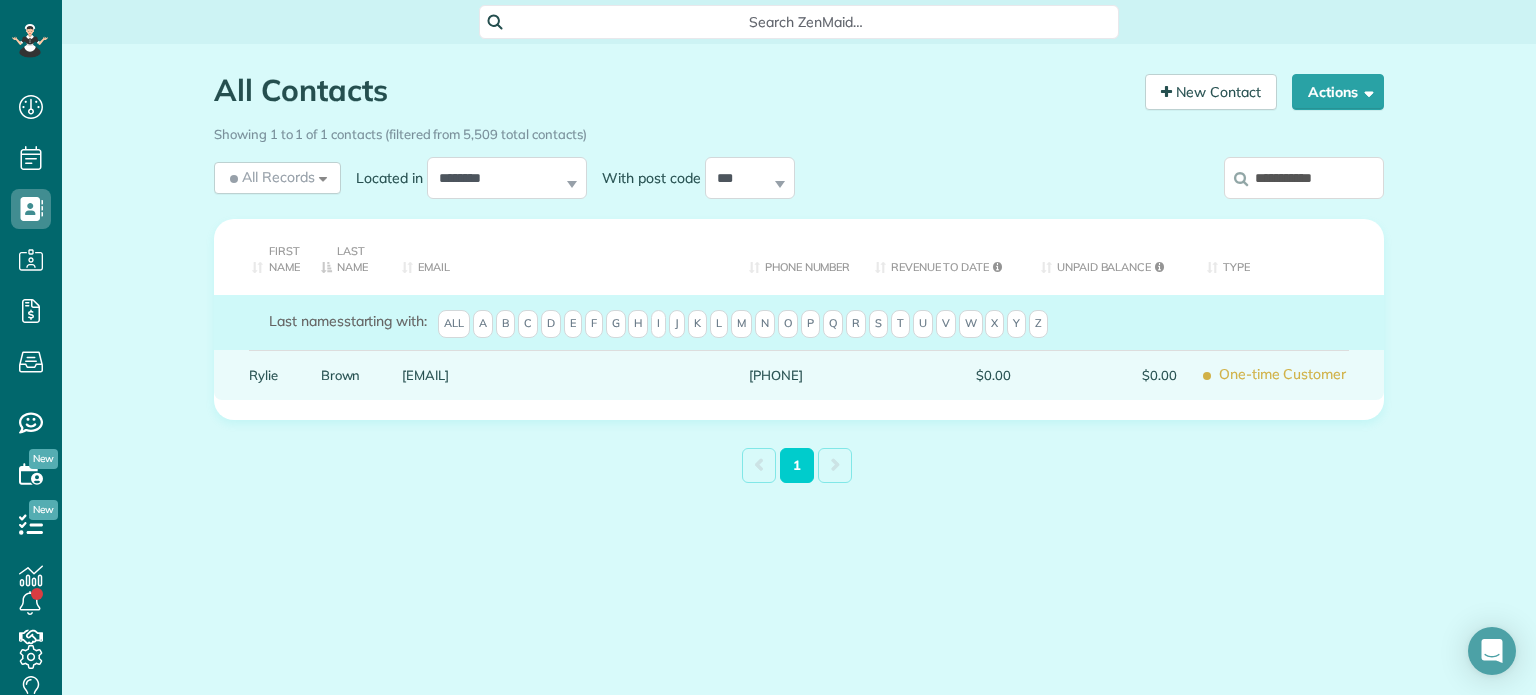 type on "**********" 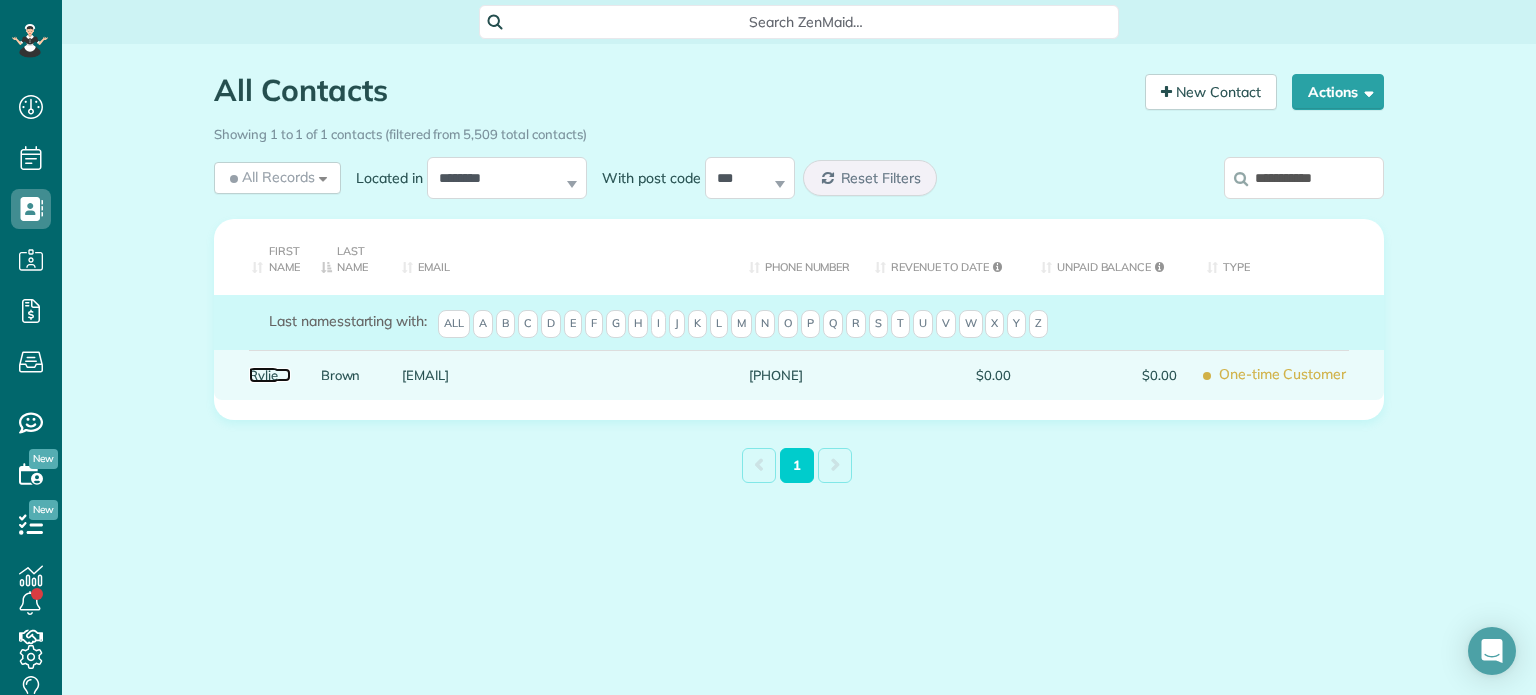 click on "Rylie" at bounding box center [270, 375] 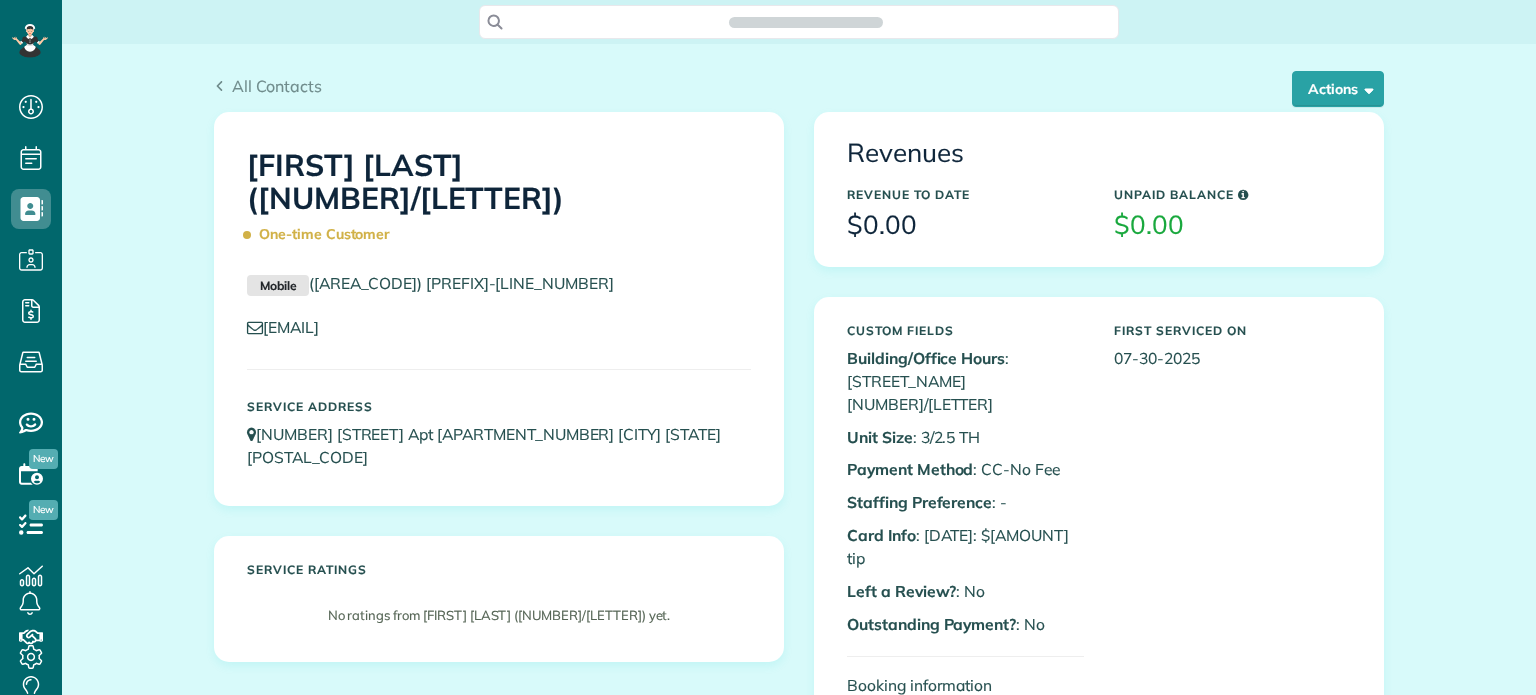 scroll, scrollTop: 0, scrollLeft: 0, axis: both 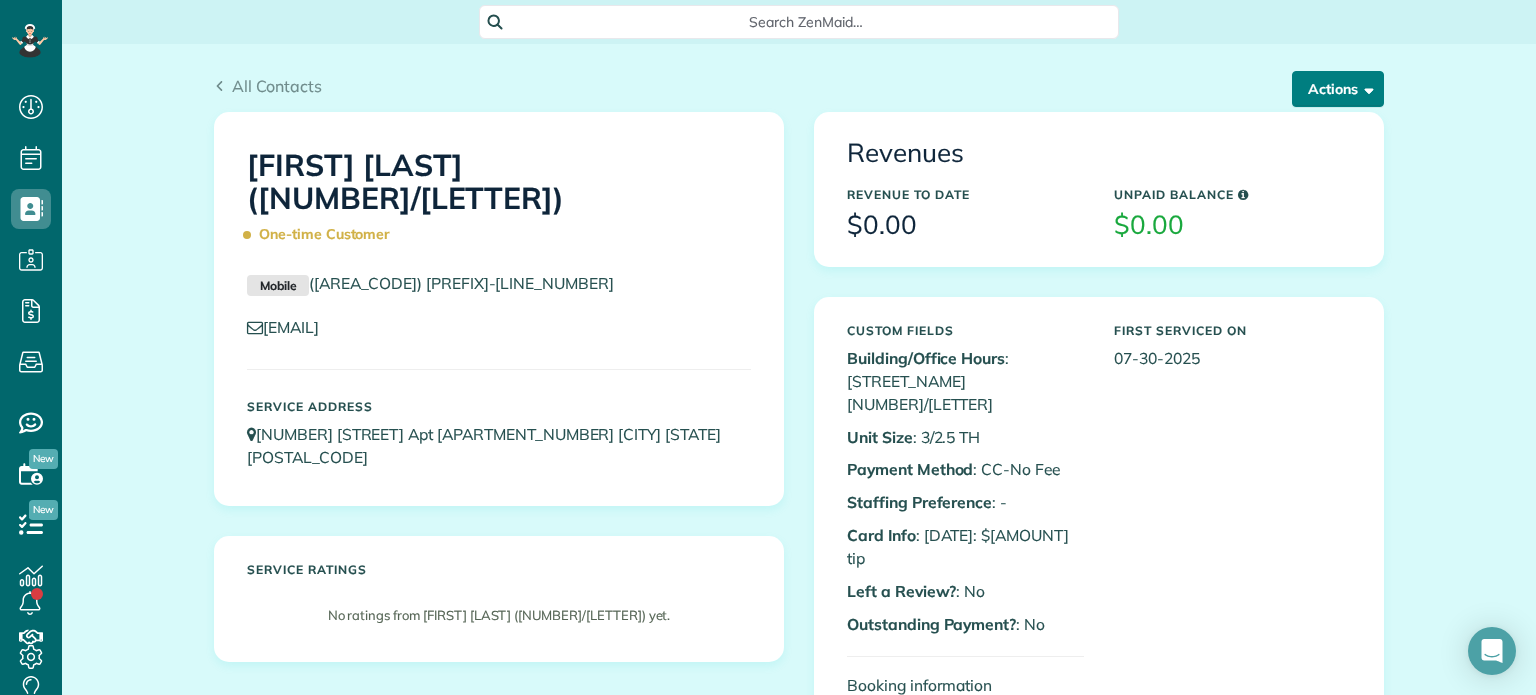 click on "Actions" at bounding box center [1338, 89] 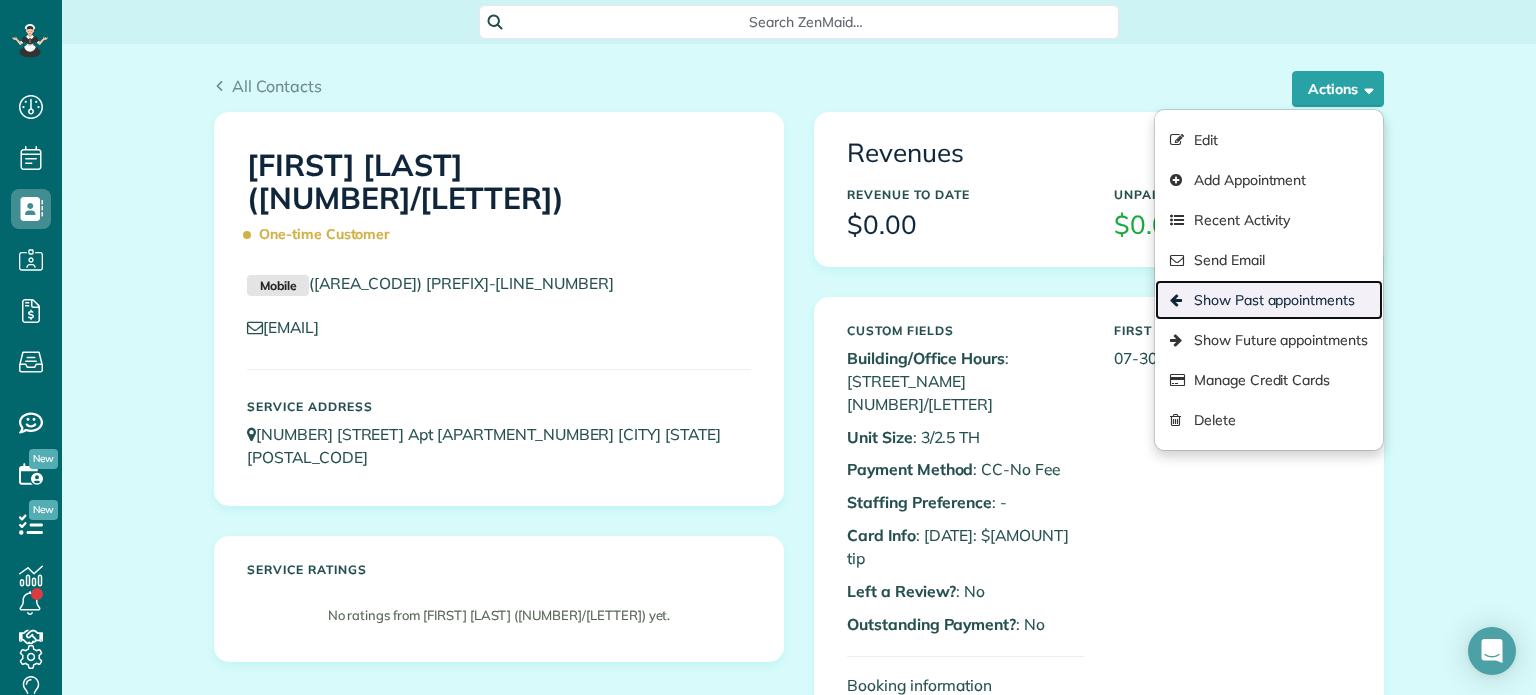 click on "Show Past appointments" at bounding box center [1269, 300] 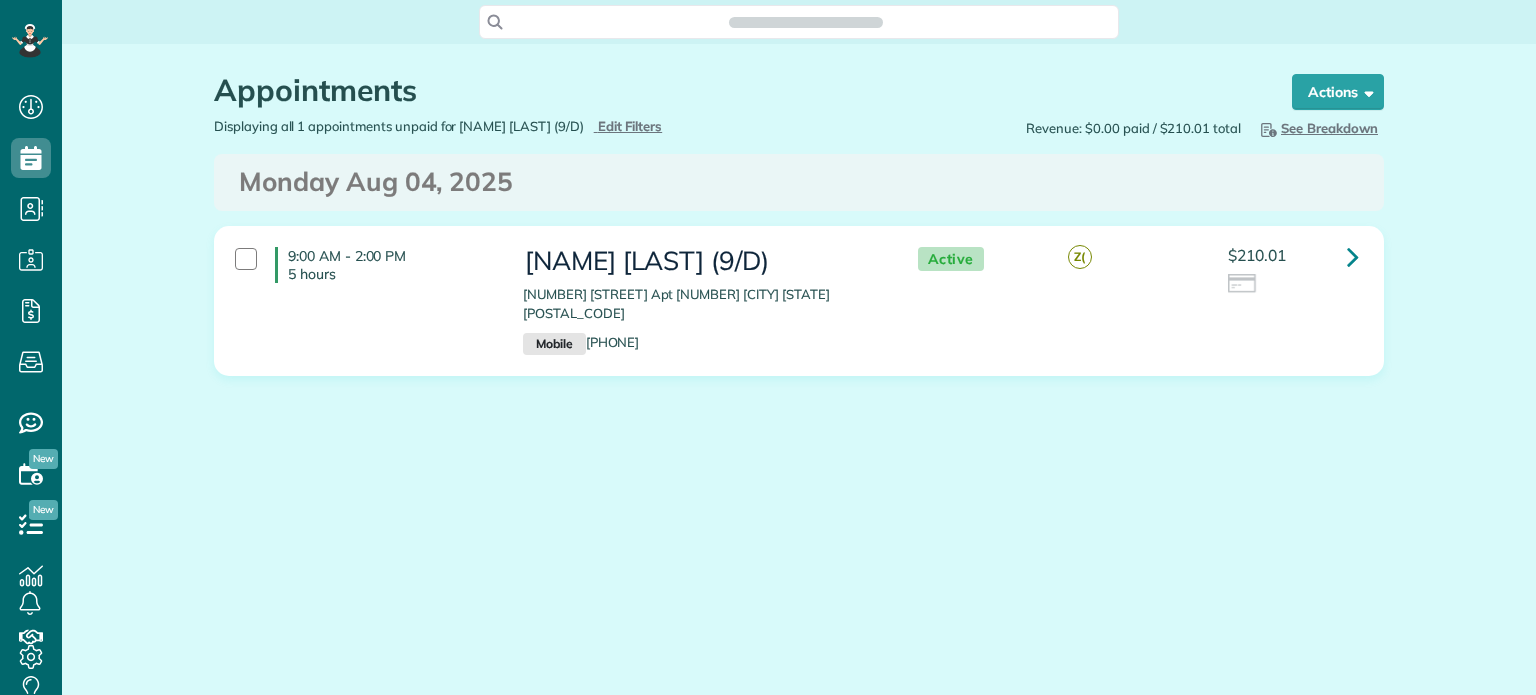 scroll, scrollTop: 0, scrollLeft: 0, axis: both 